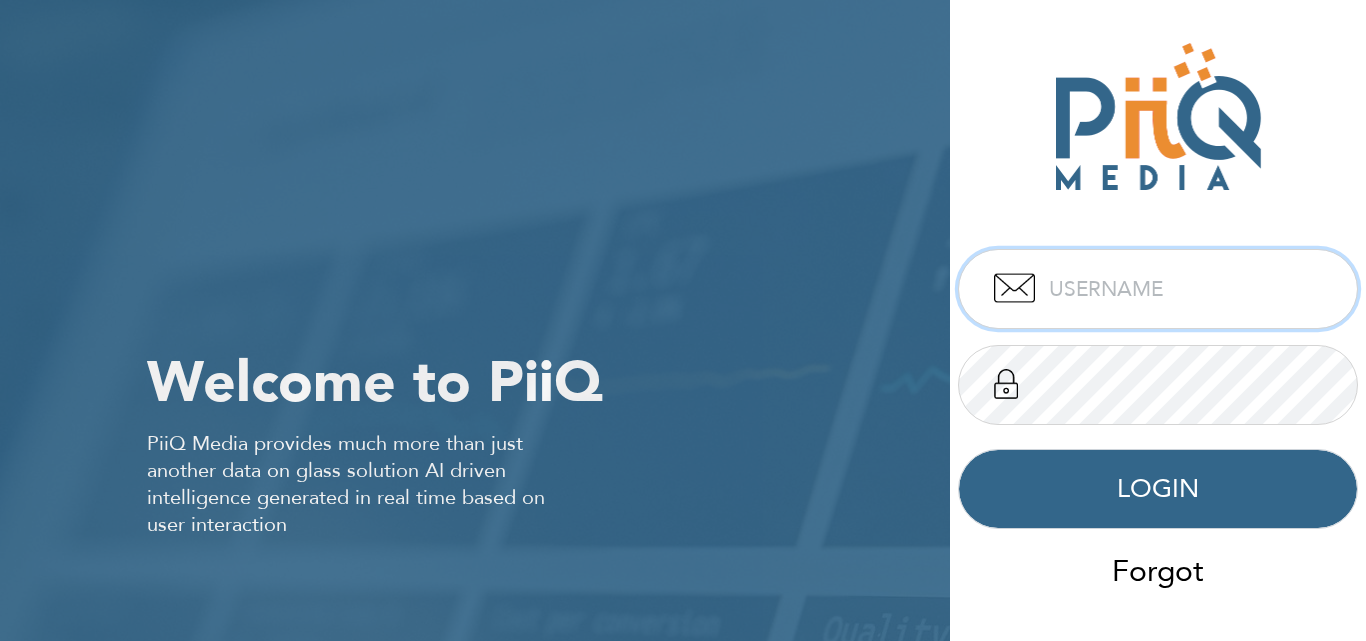 scroll, scrollTop: 0, scrollLeft: 0, axis: both 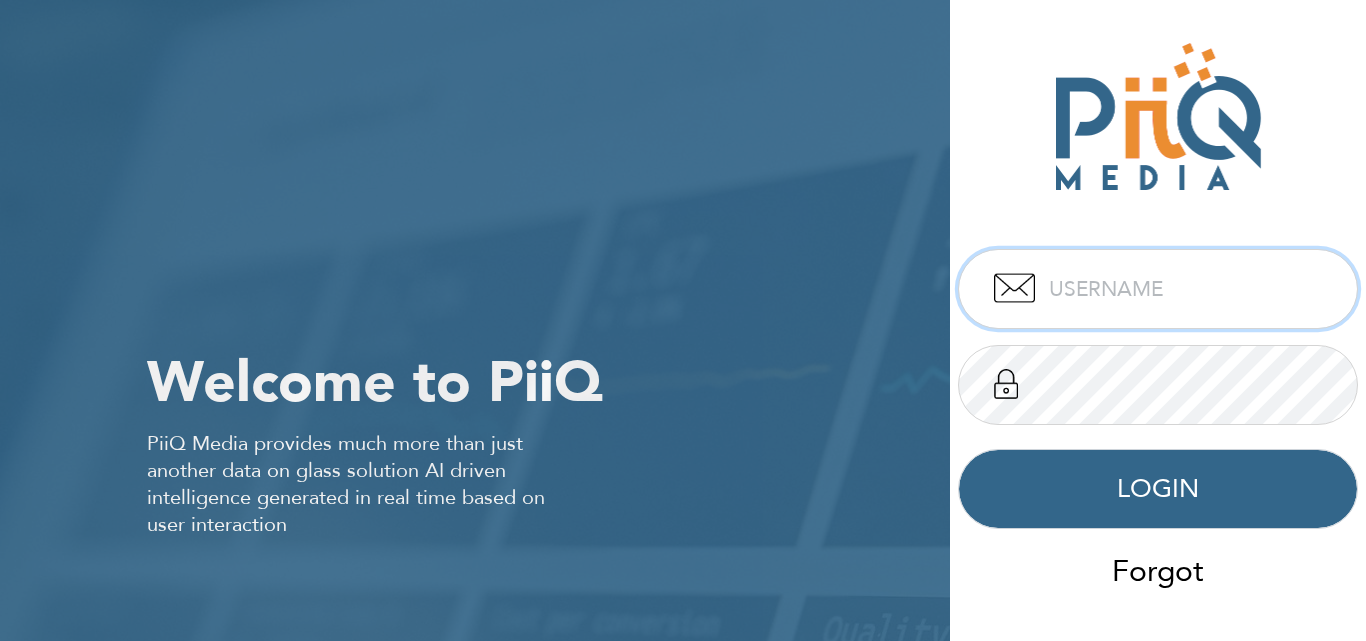 click at bounding box center [1158, 289] 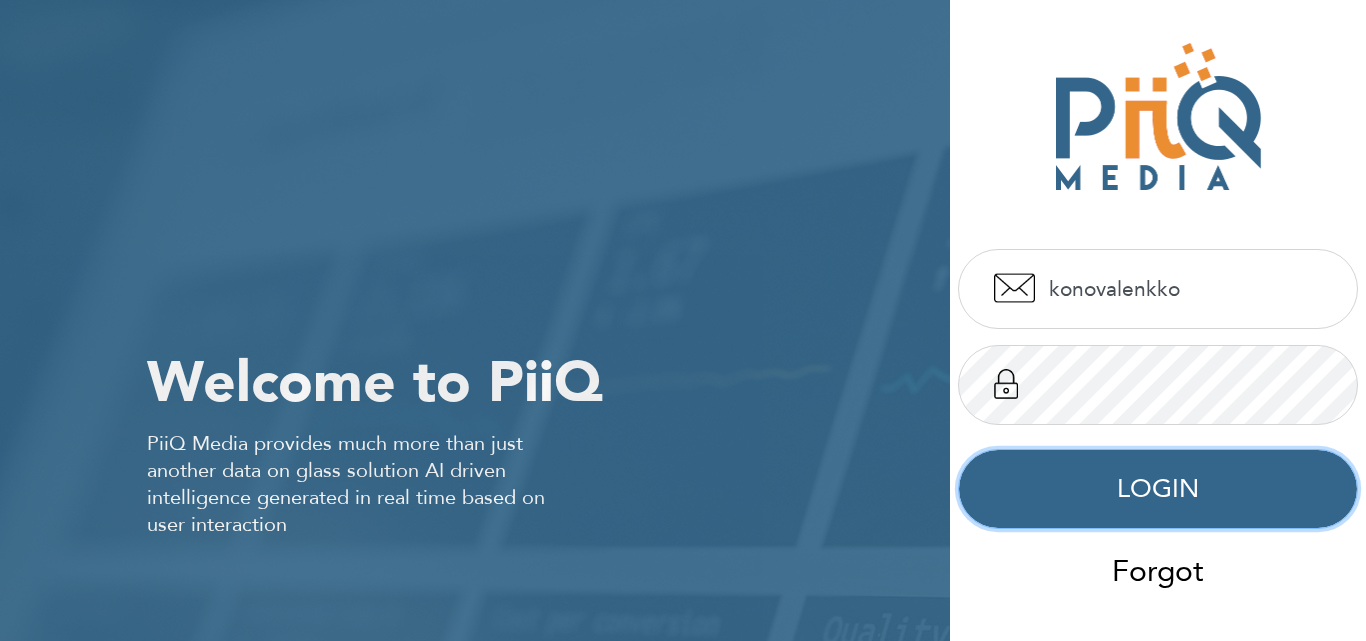 click on "LOGIN" at bounding box center (1158, 489) 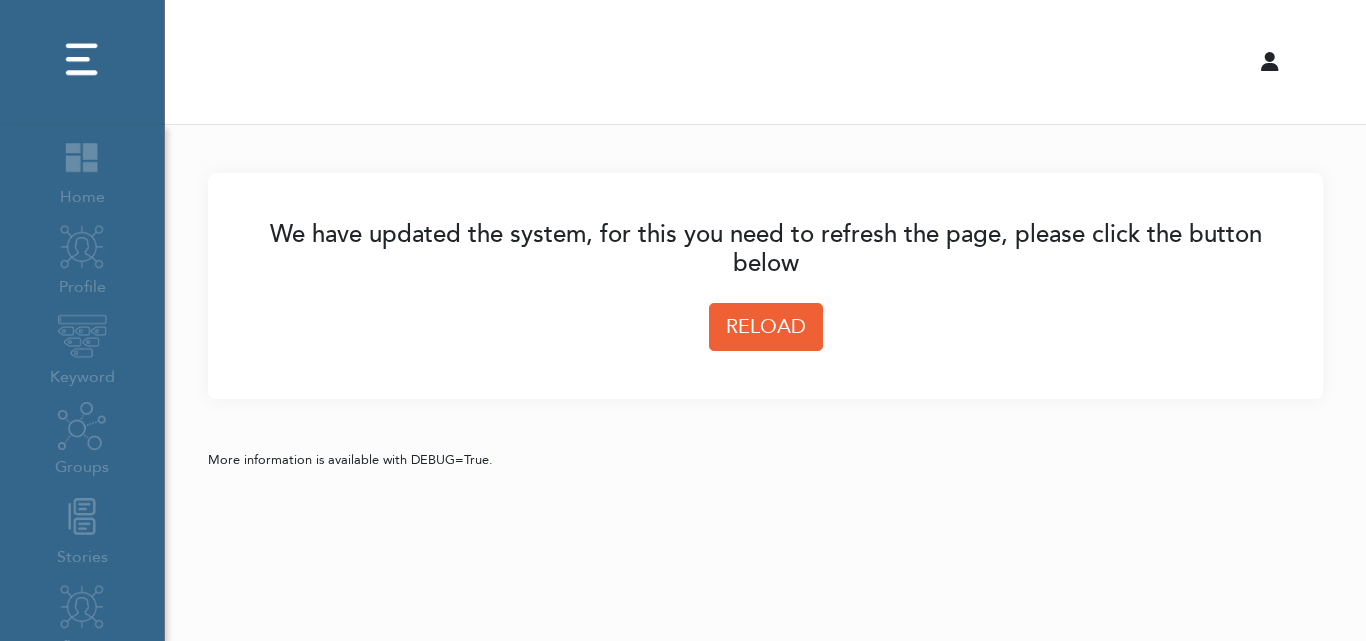 scroll, scrollTop: 0, scrollLeft: 0, axis: both 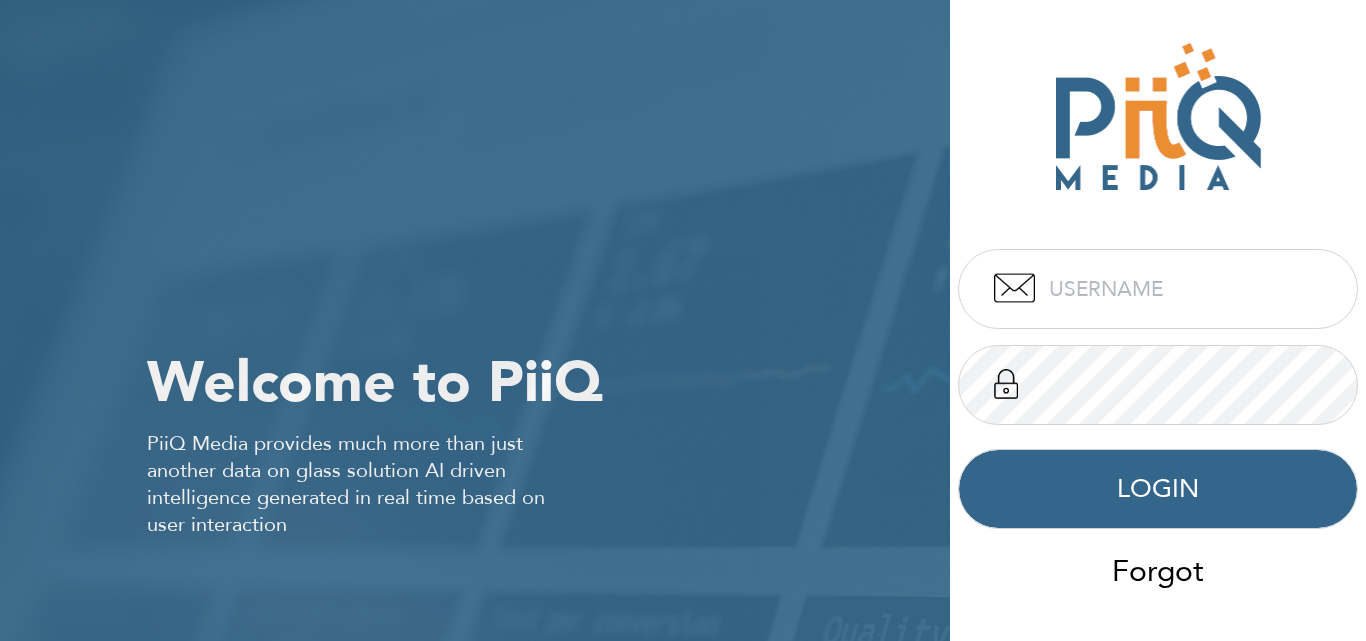 click at bounding box center [1158, 289] 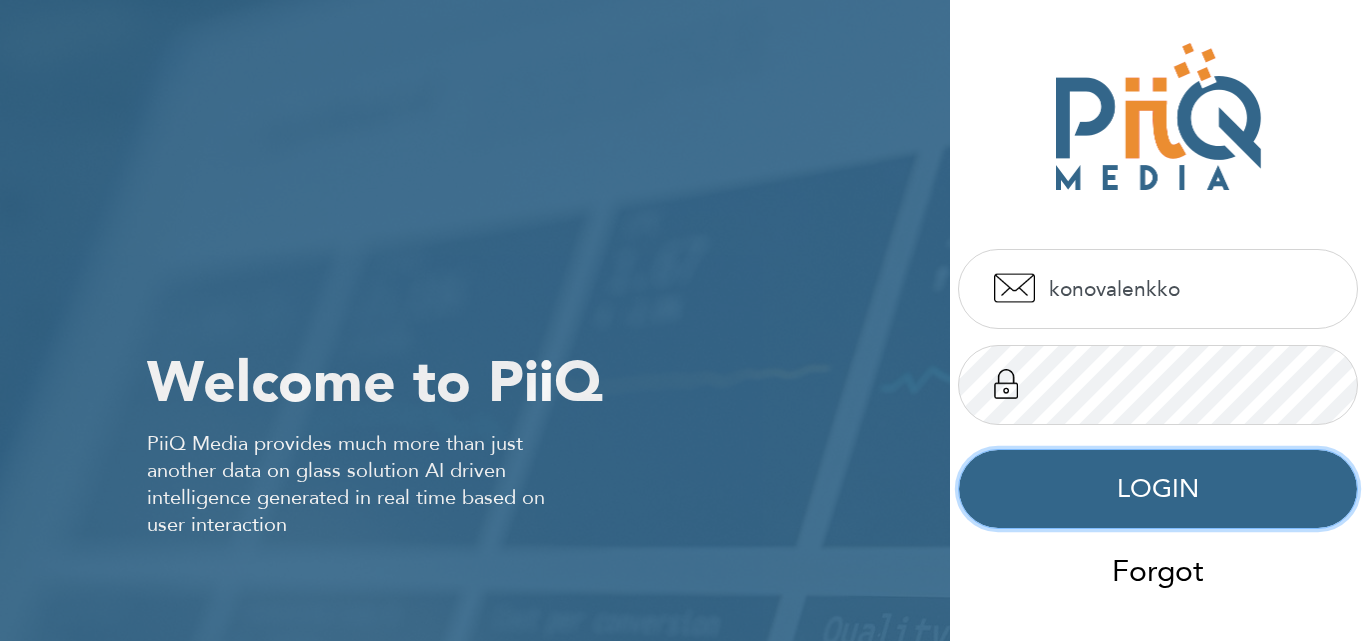 click on "LOGIN" at bounding box center [1158, 489] 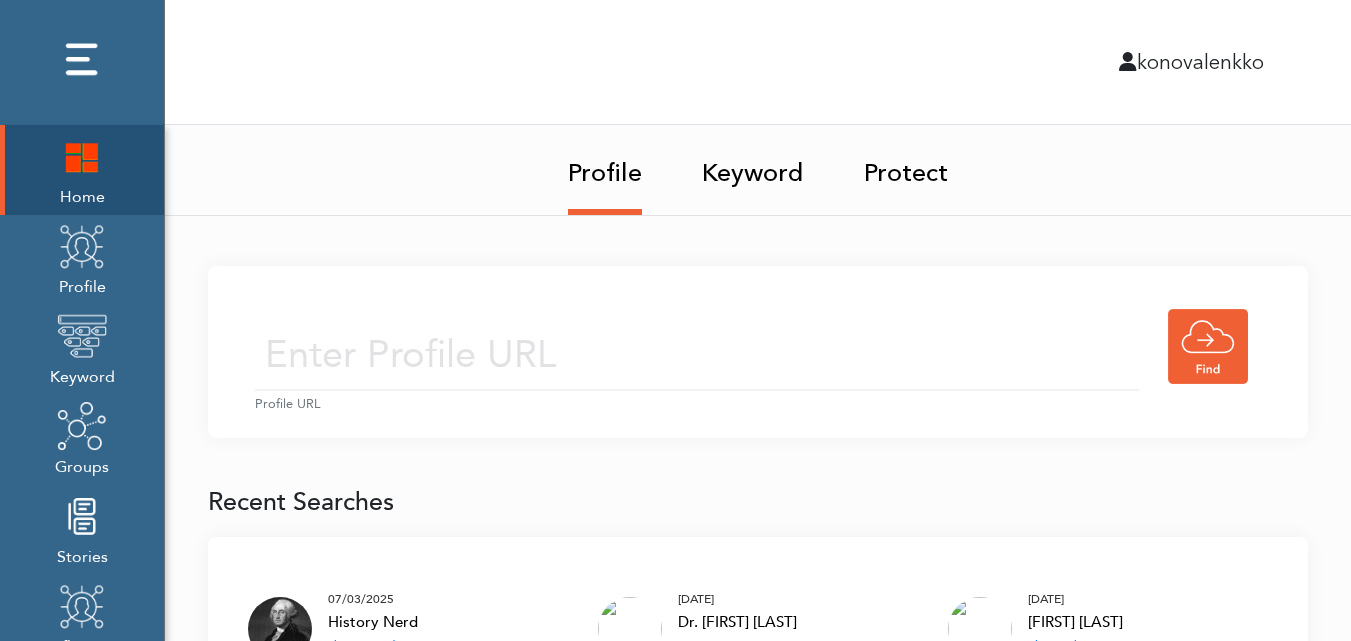 scroll, scrollTop: 0, scrollLeft: 0, axis: both 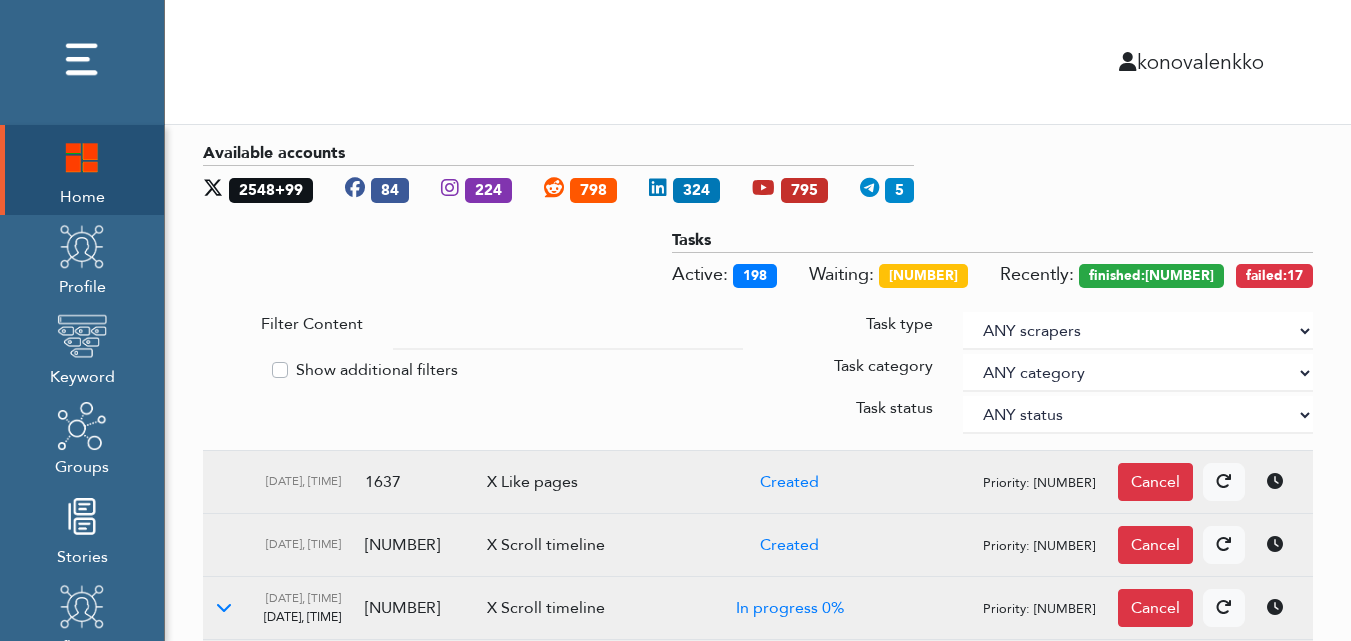 click at bounding box center (568, 331) 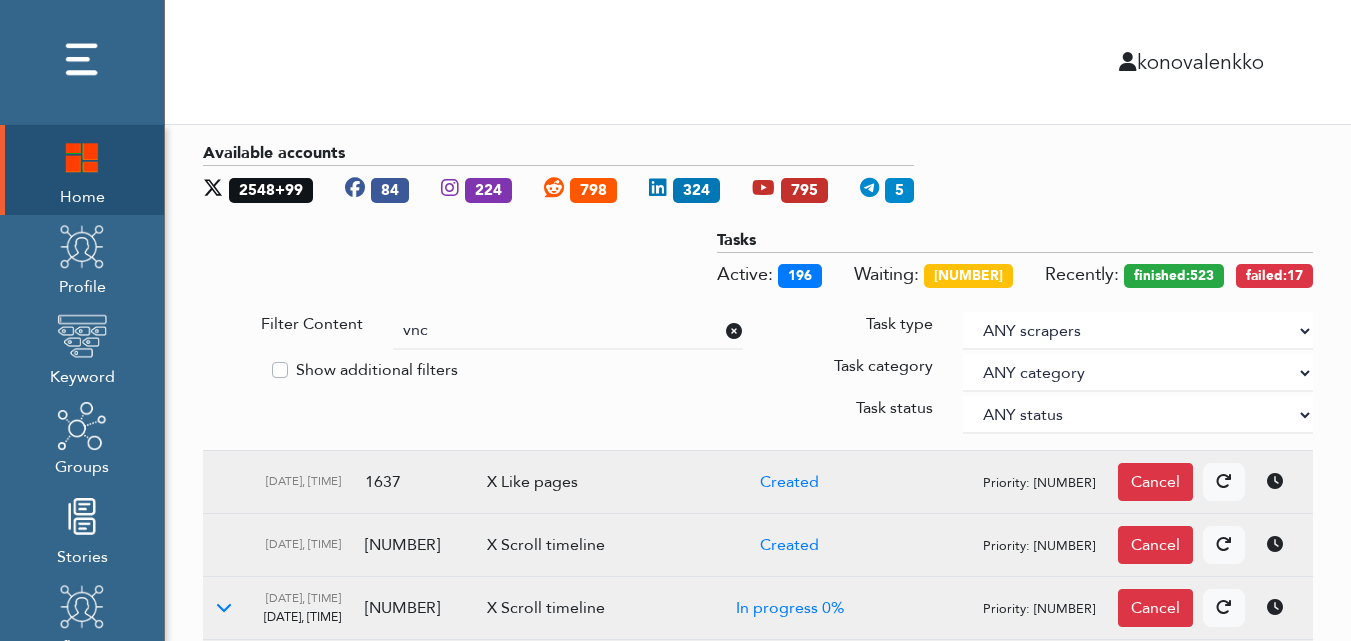 type on "vnc" 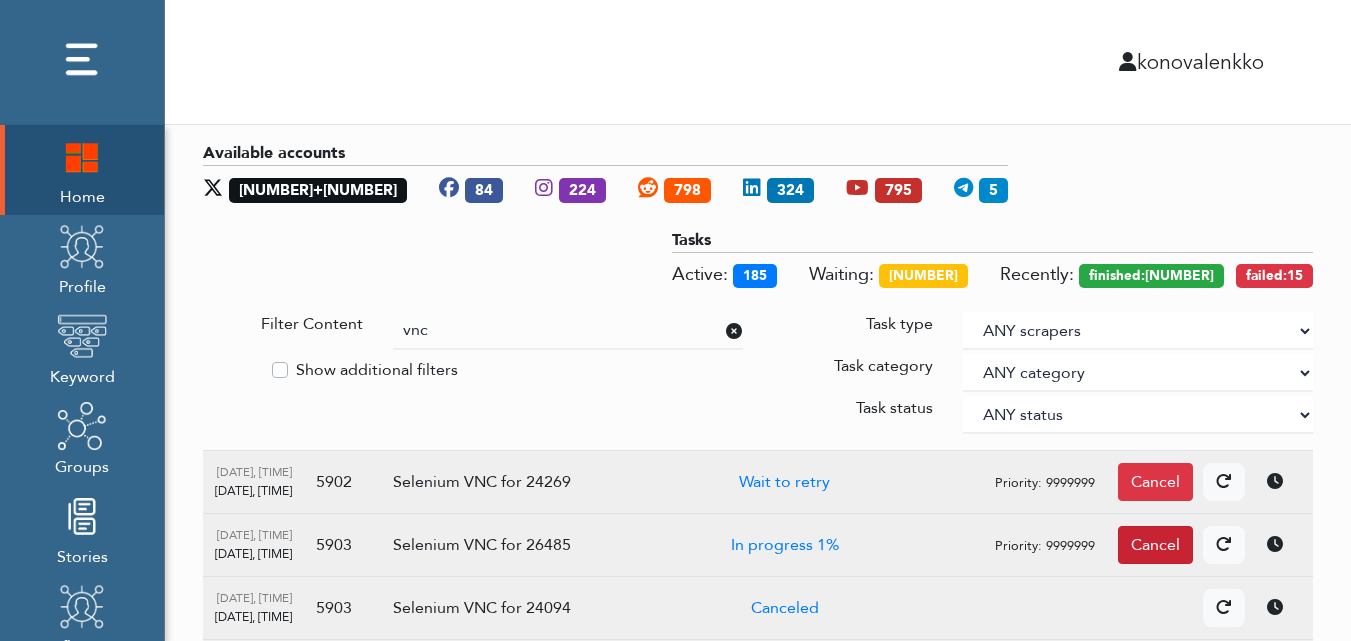 click on "Cancel" at bounding box center (1155, 482) 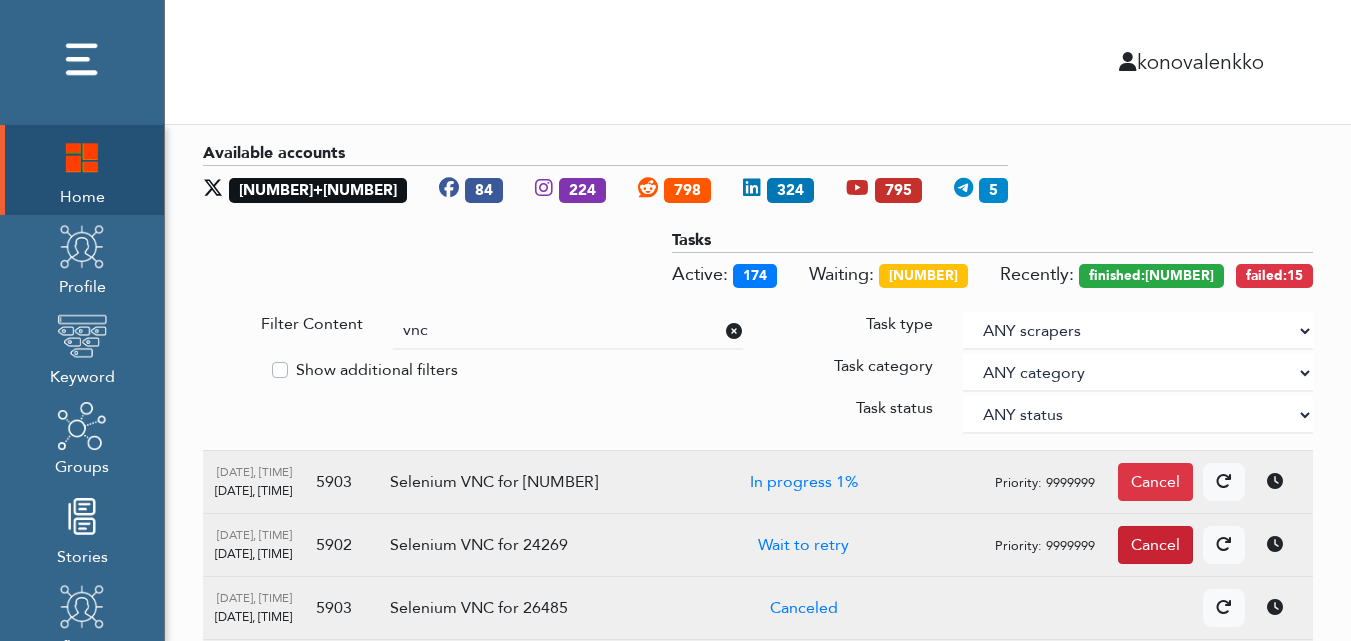 click on "Cancel" at bounding box center (1155, 482) 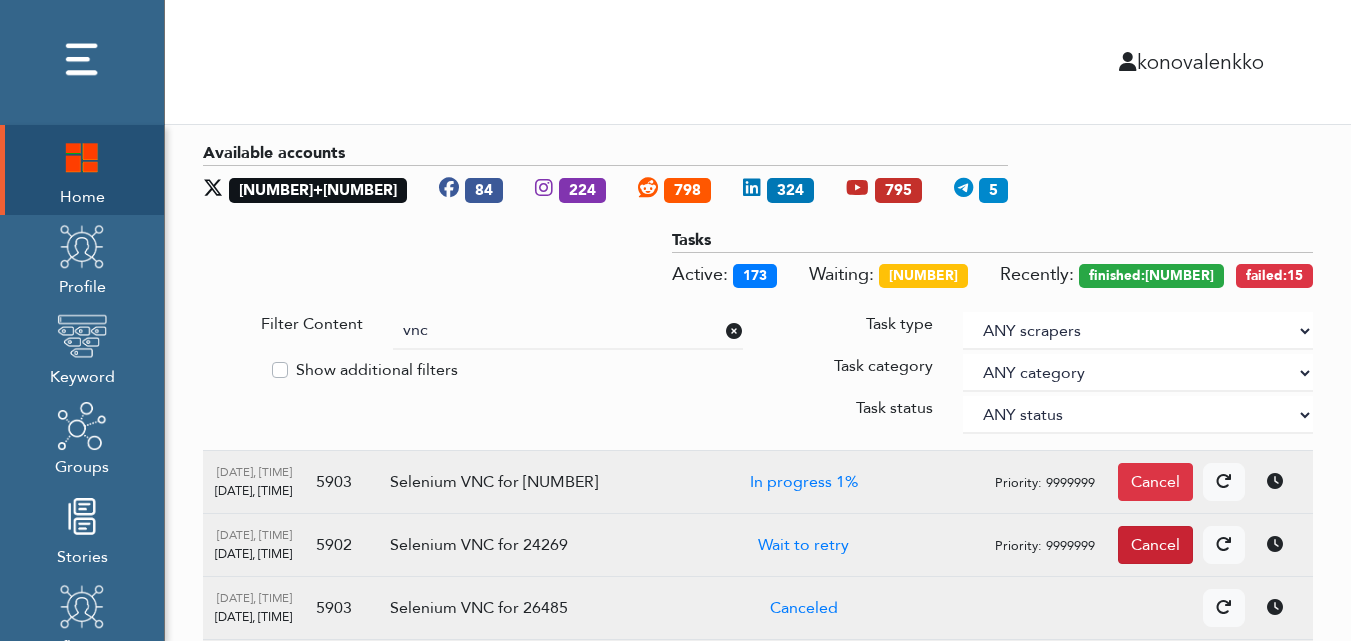 click on "Cancel" at bounding box center (1155, 482) 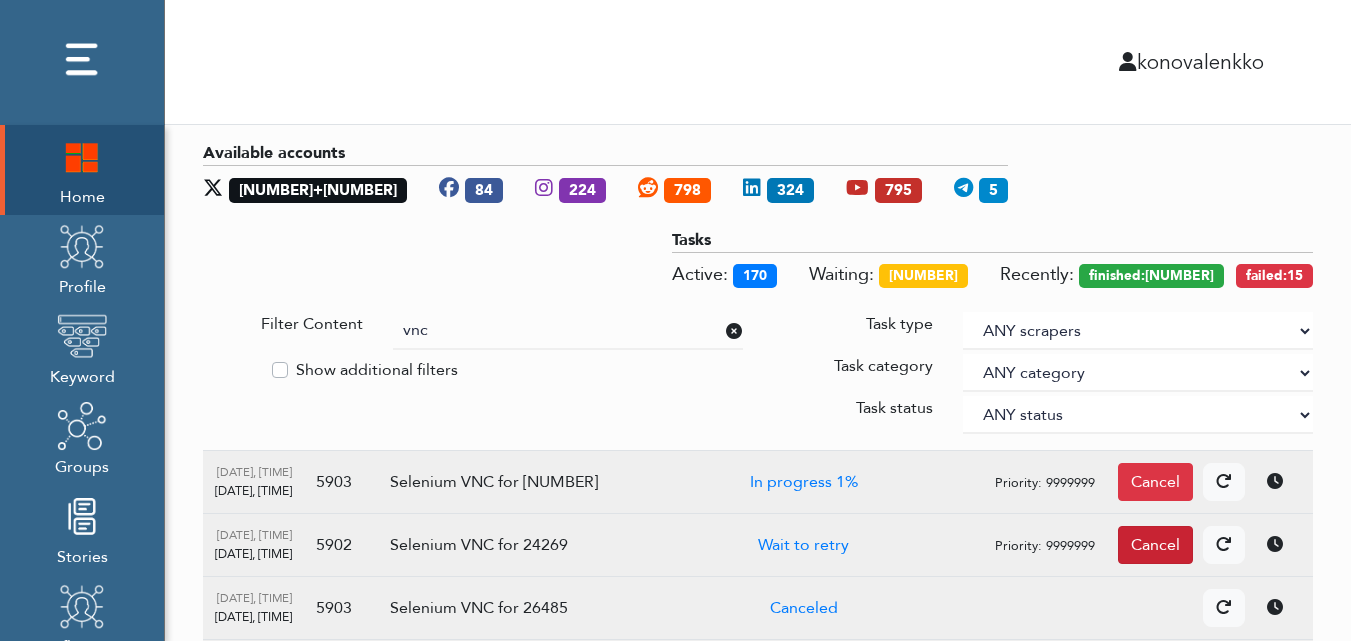 click on "Cancel" at bounding box center (1155, 482) 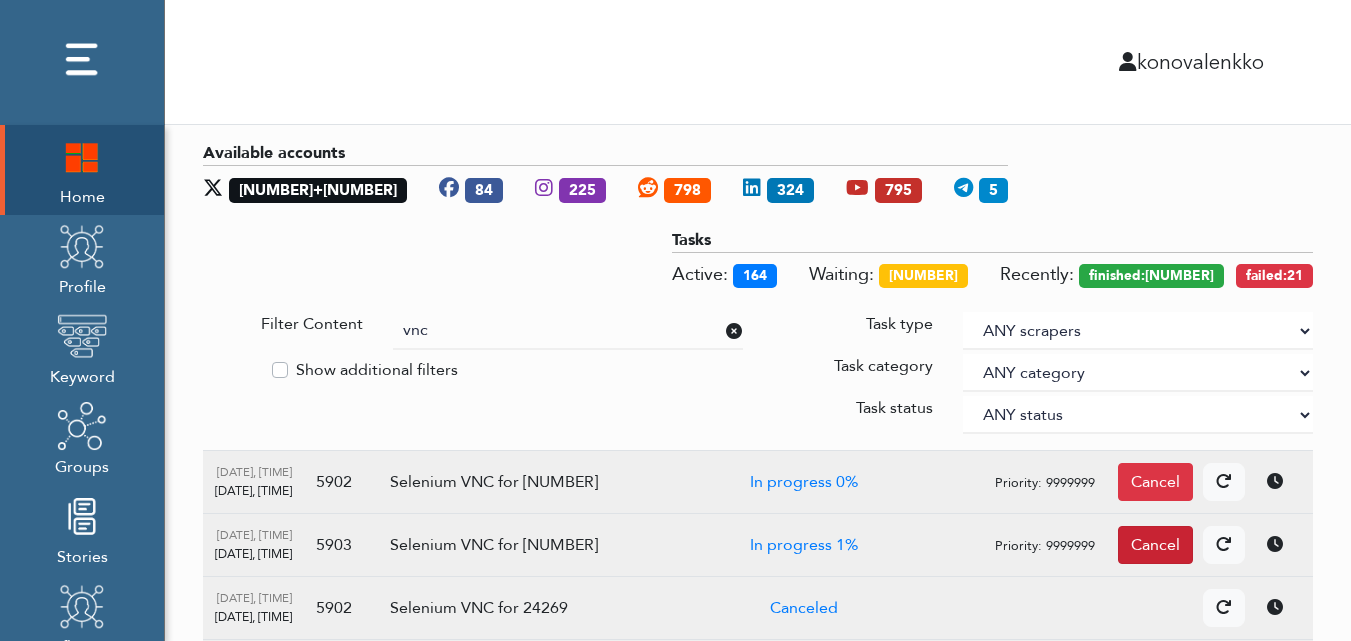 click on "Cancel" at bounding box center [1155, 482] 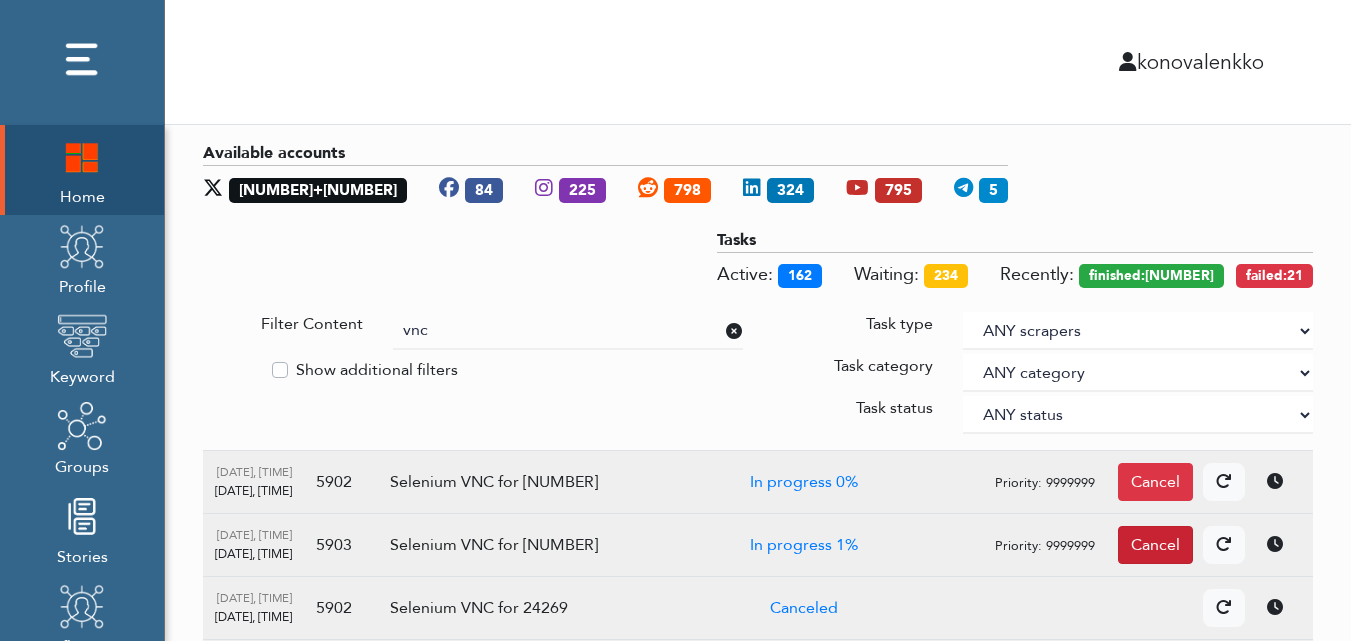 click on "Cancel" at bounding box center (1155, 482) 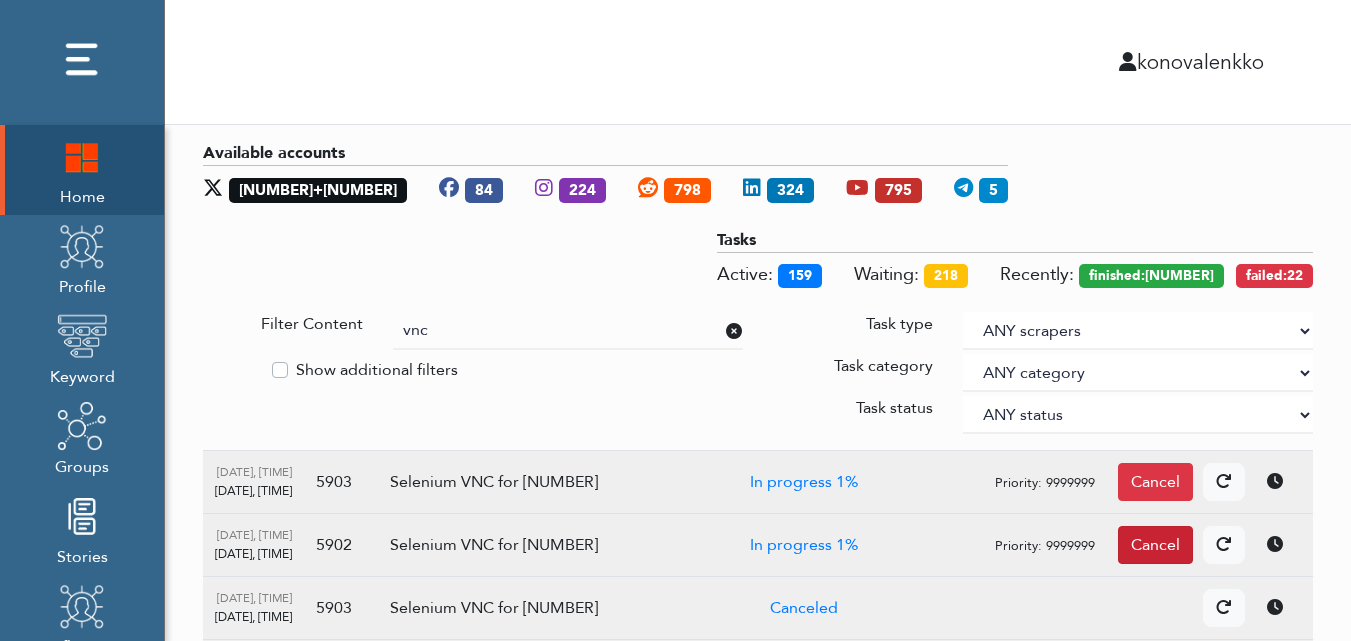 click on "Cancel" at bounding box center (1155, 482) 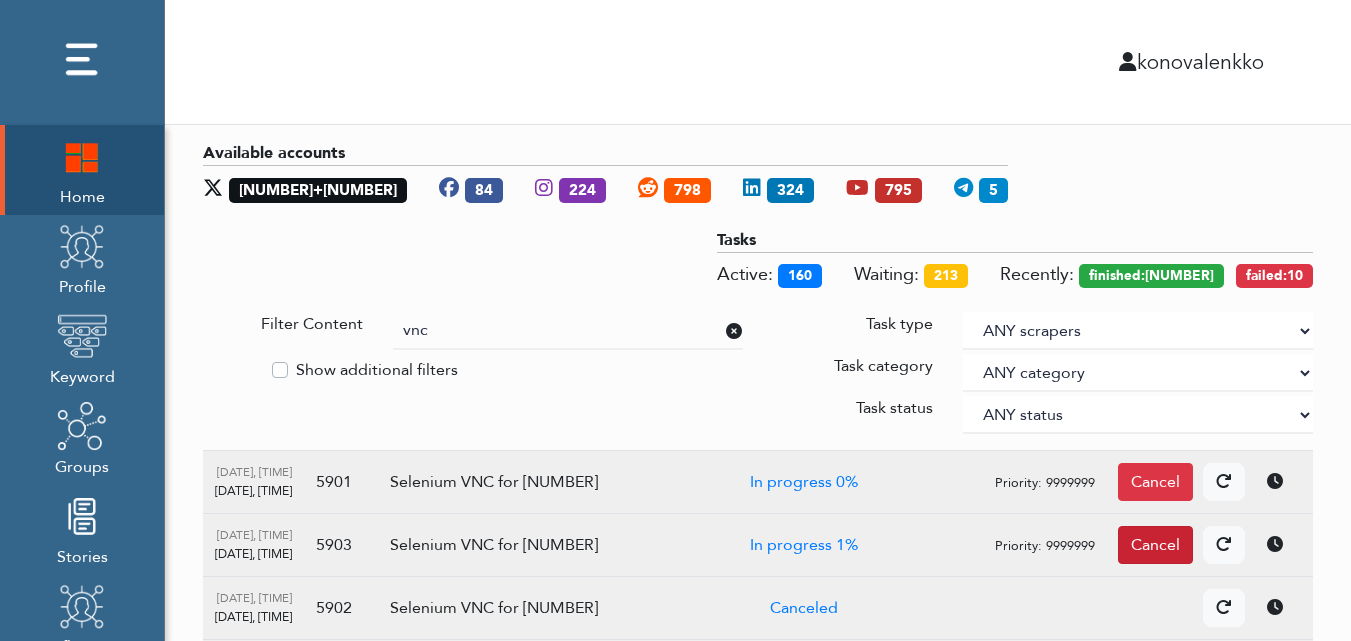 click on "Cancel" at bounding box center [1155, 482] 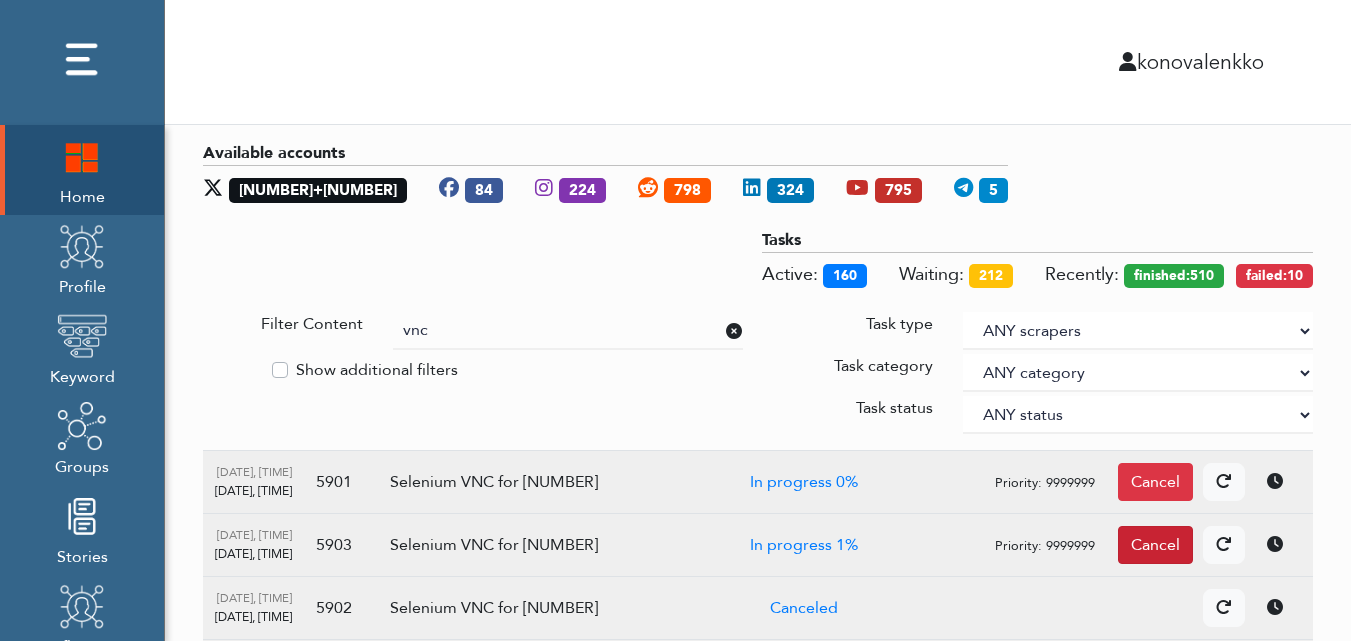 click on "Cancel" at bounding box center [1155, 482] 